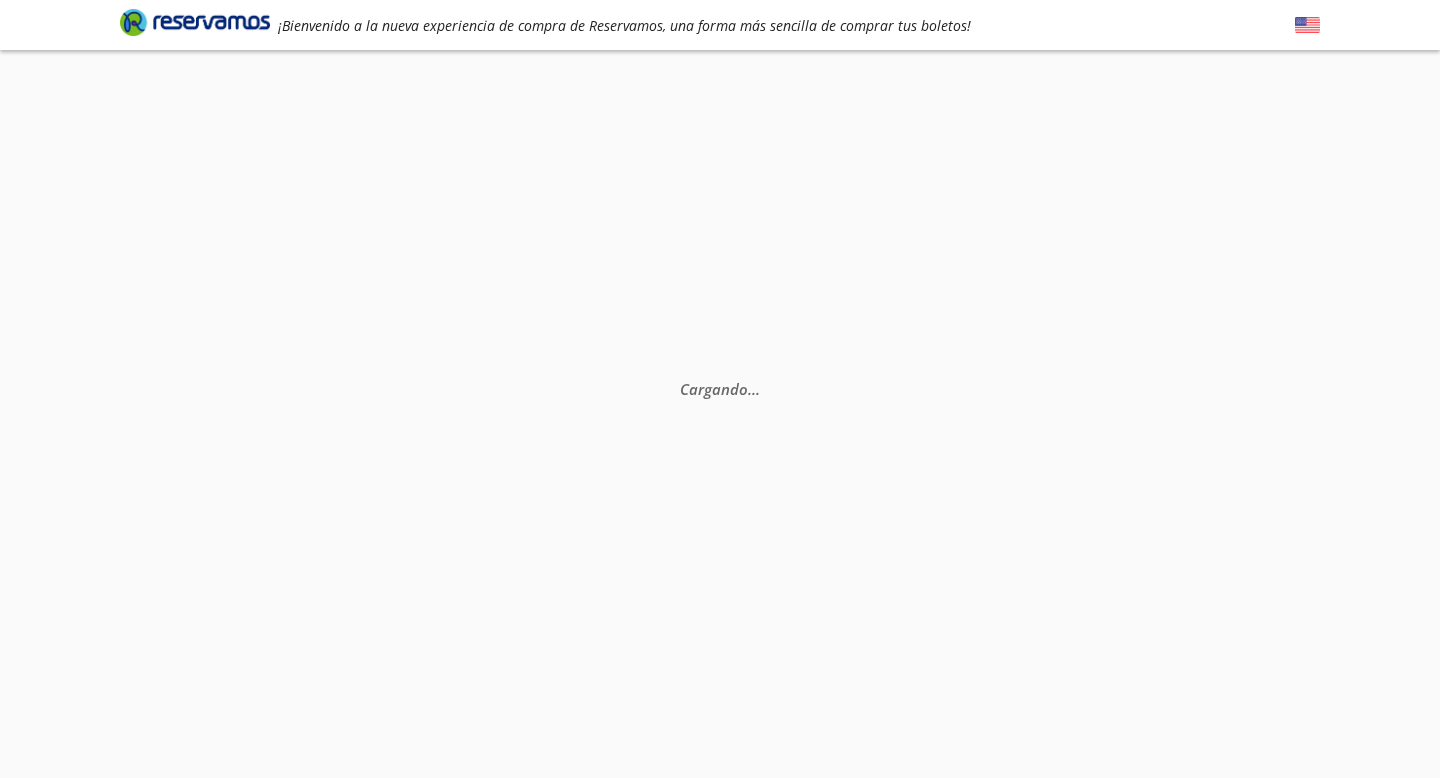 scroll, scrollTop: 0, scrollLeft: 0, axis: both 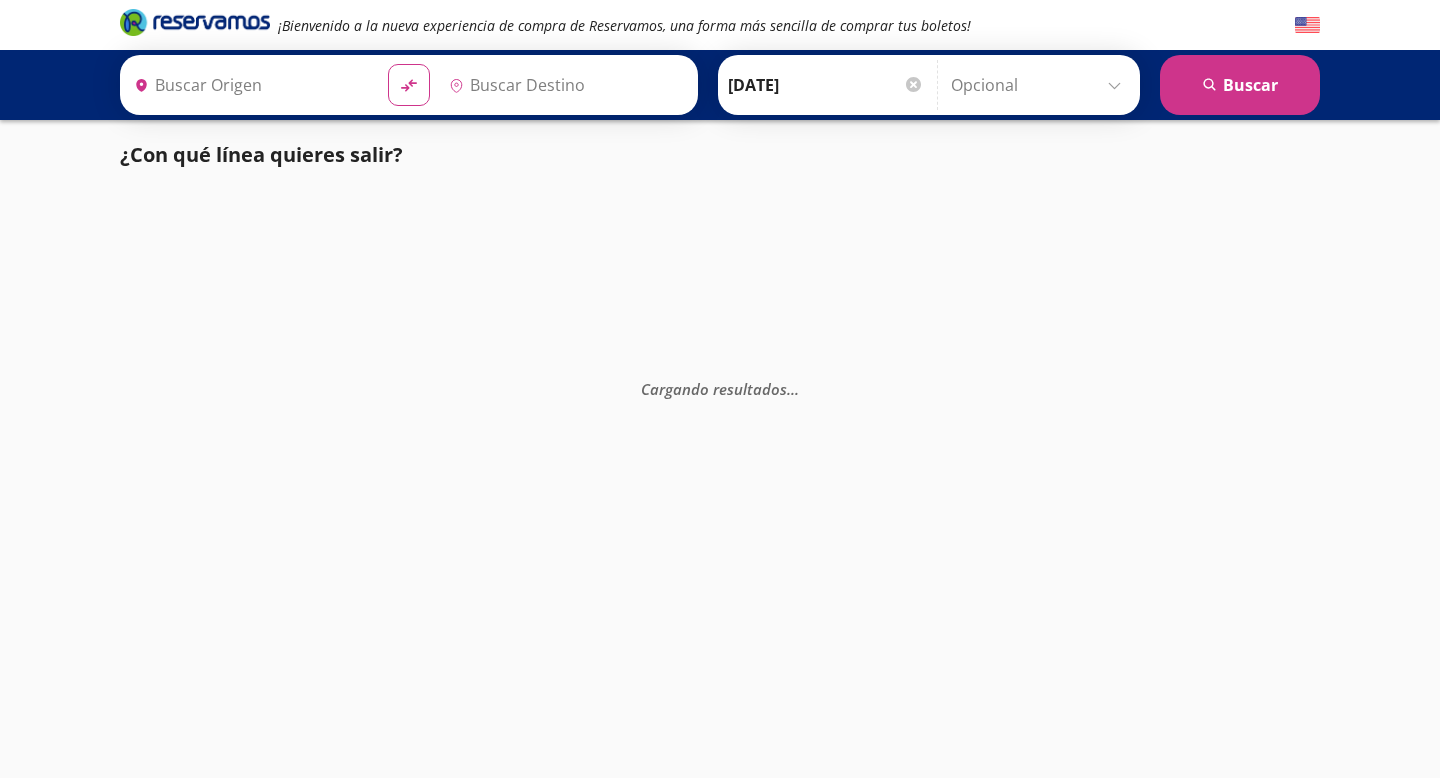 type on "[GEOGRAPHIC_DATA], [GEOGRAPHIC_DATA]" 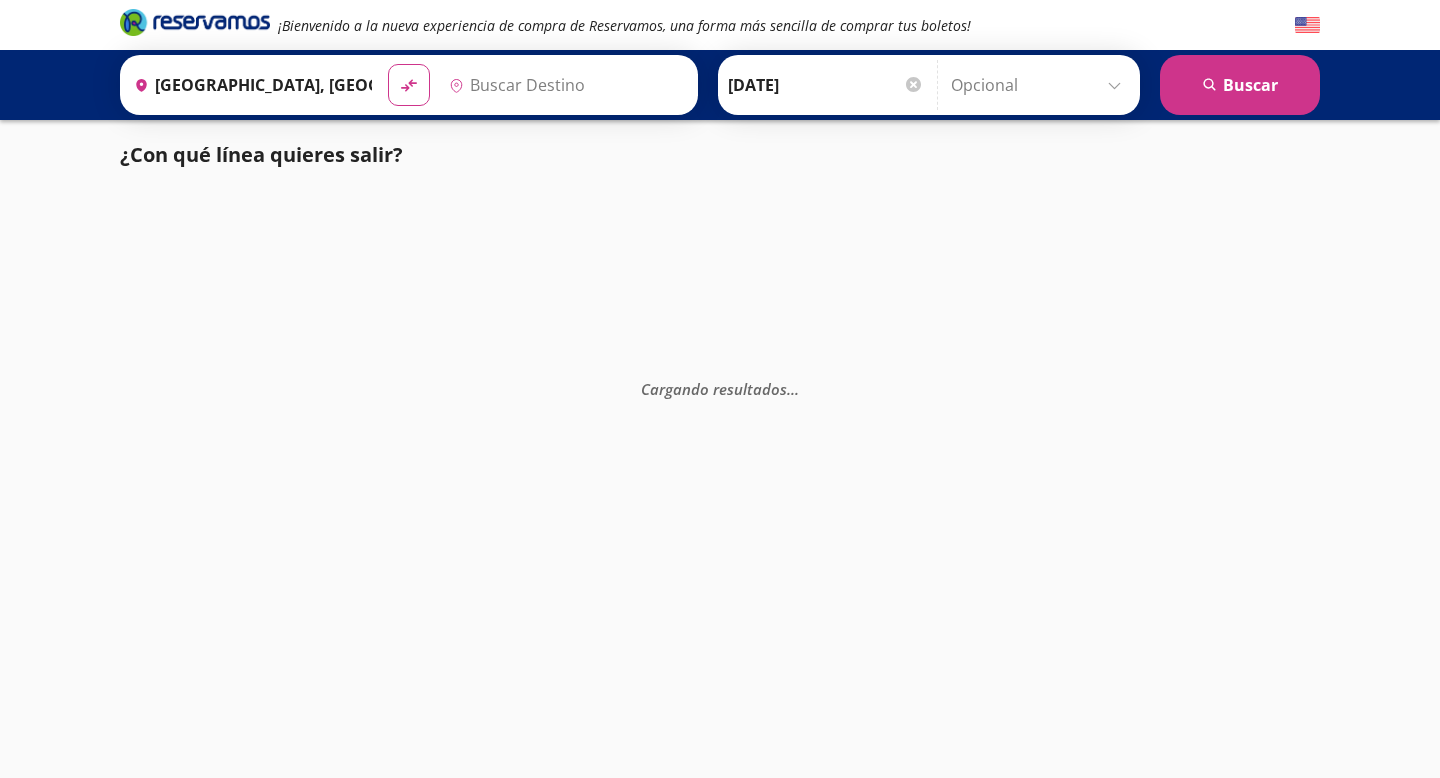 type on "Colima, Colima" 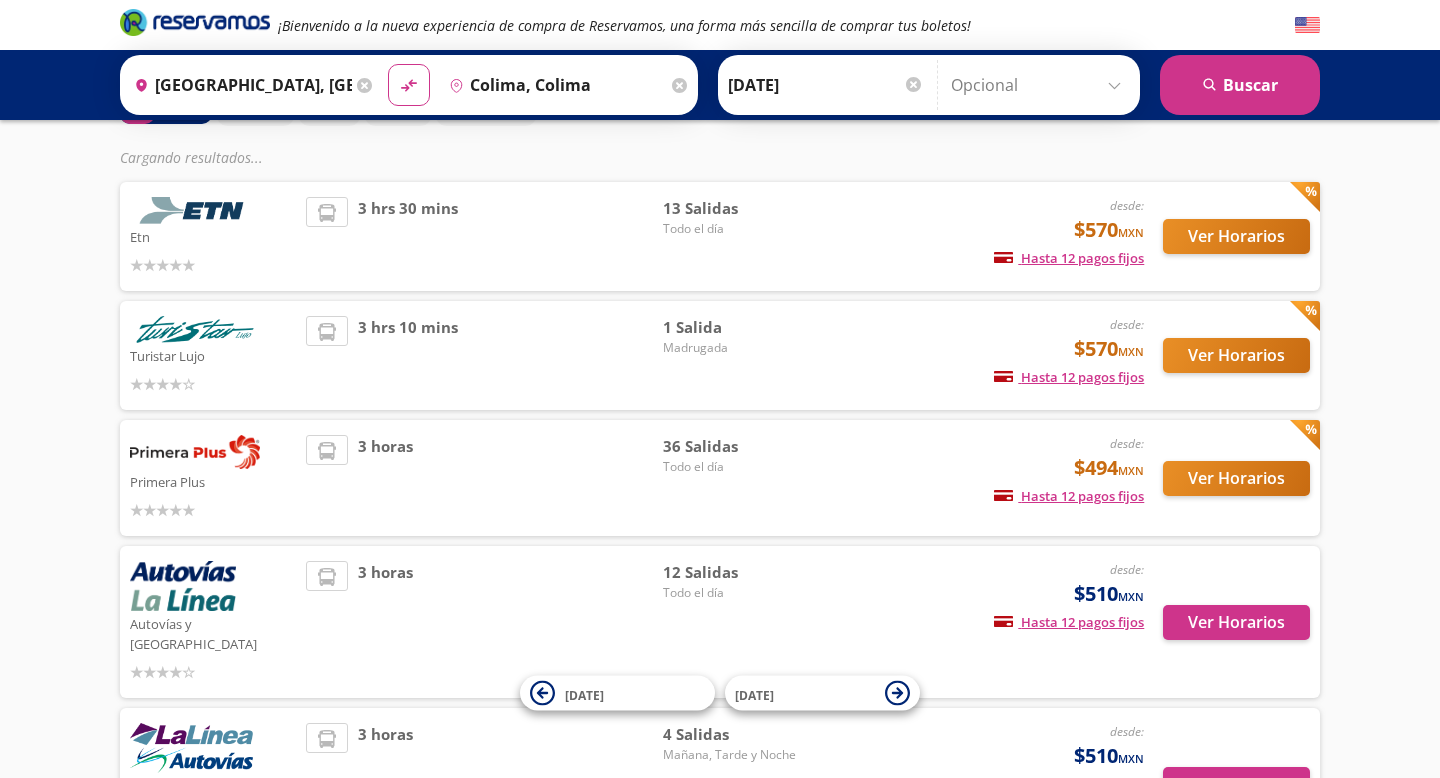 scroll, scrollTop: 0, scrollLeft: 0, axis: both 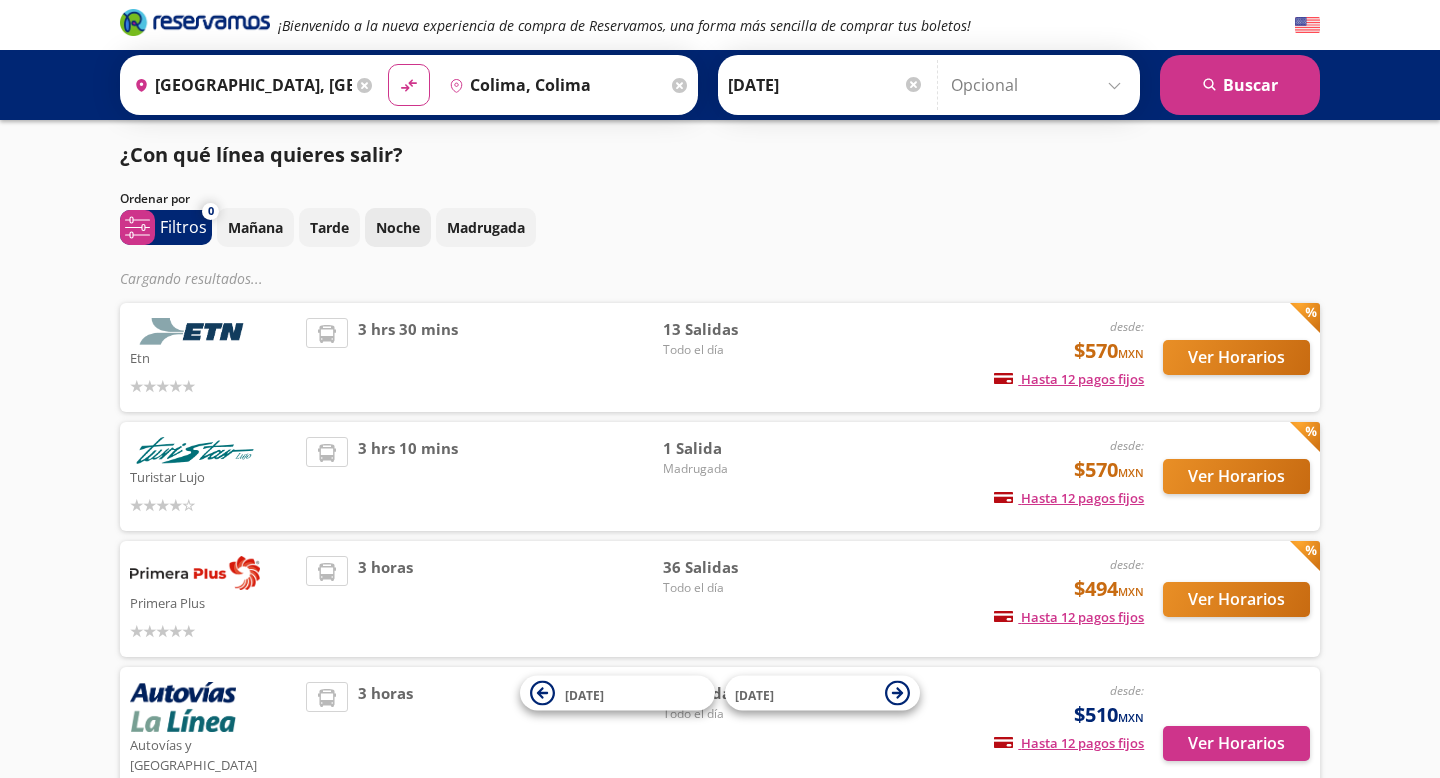 click on "Noche" at bounding box center [398, 227] 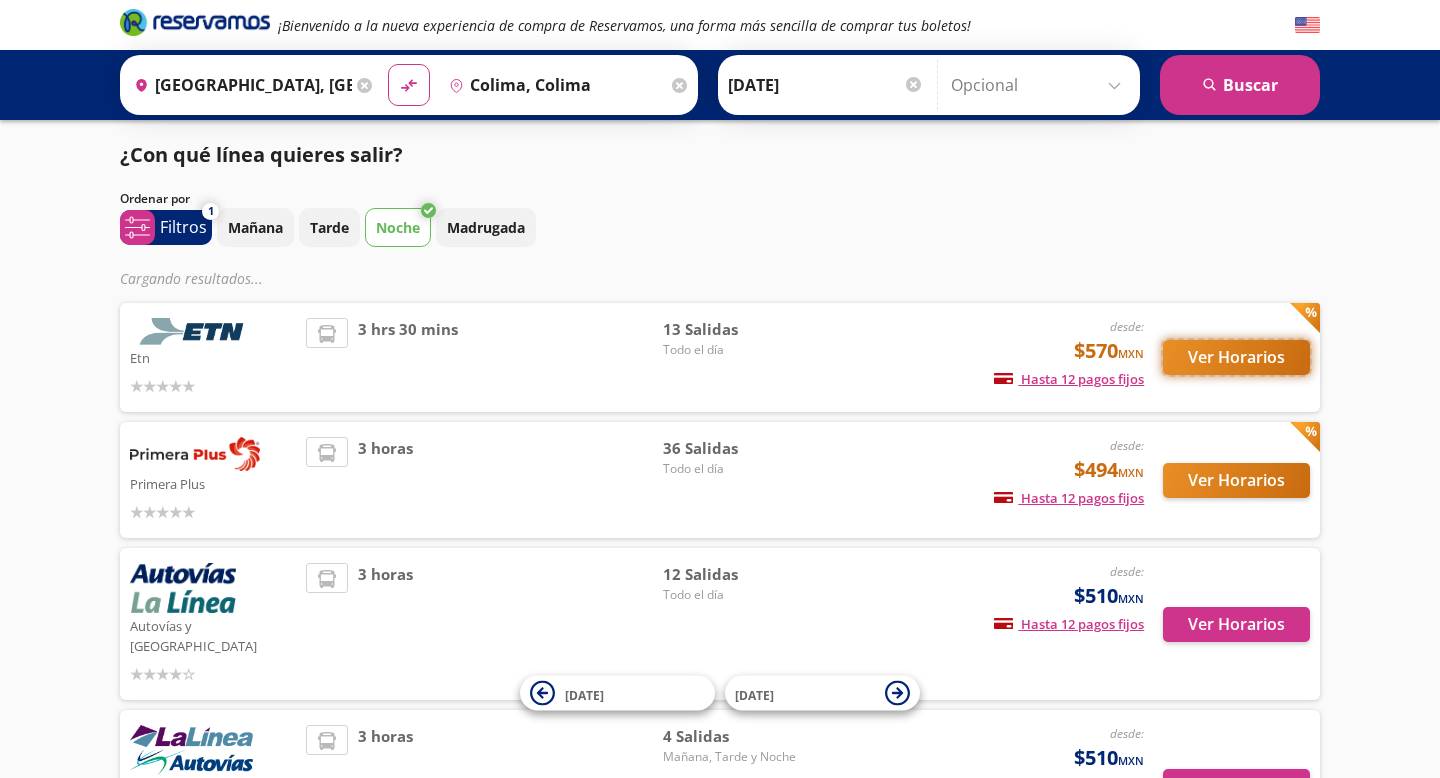 click on "Ver Horarios" at bounding box center [1236, 357] 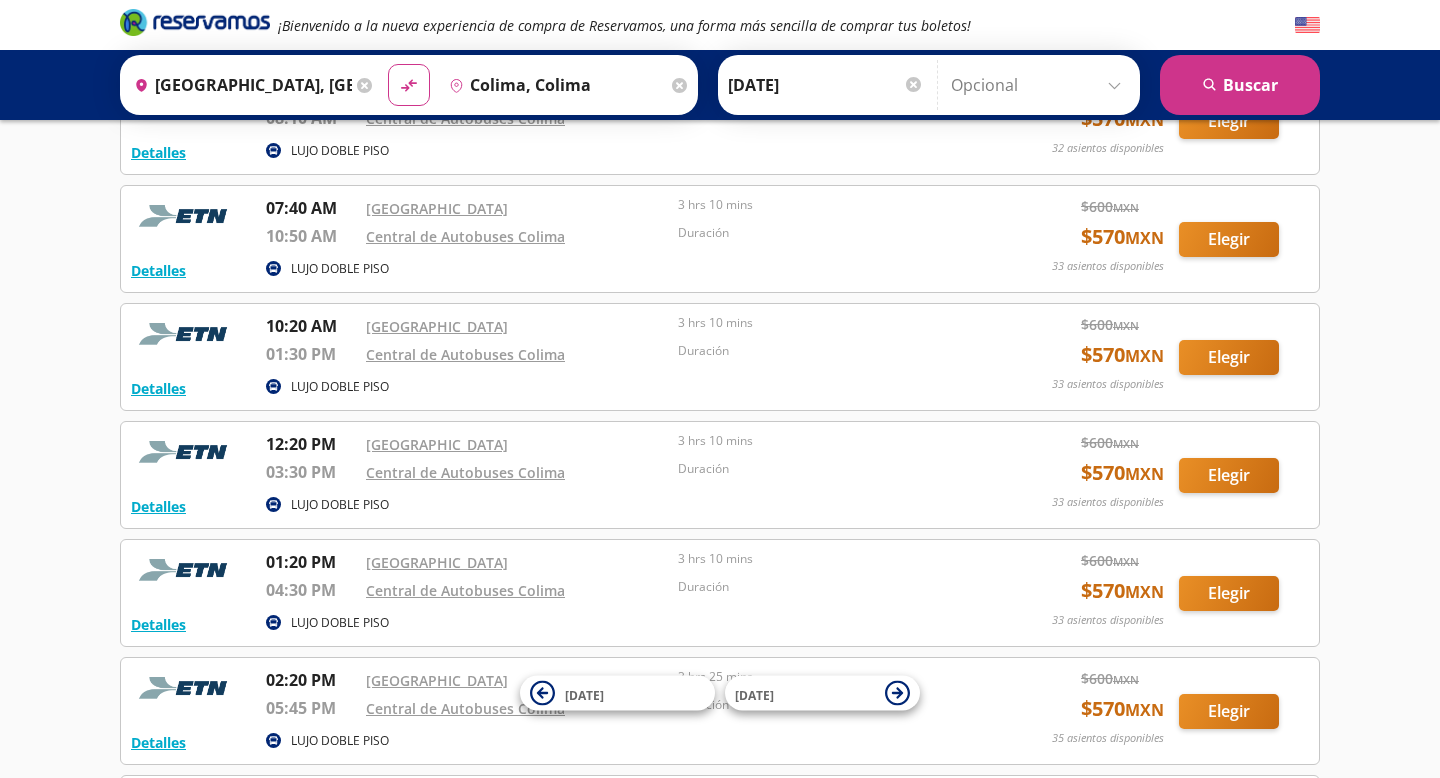 scroll, scrollTop: 0, scrollLeft: 0, axis: both 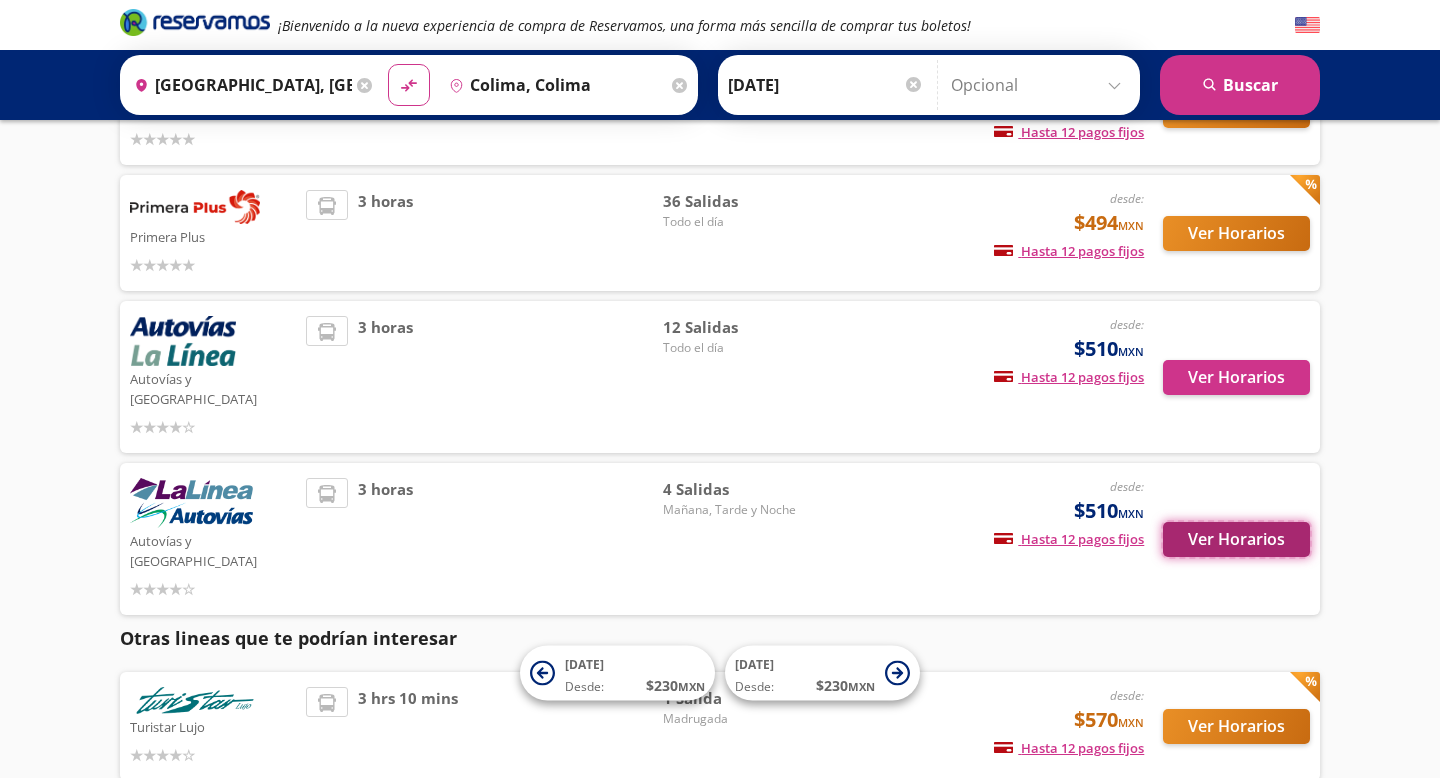 click on "Ver Horarios" at bounding box center [1236, 539] 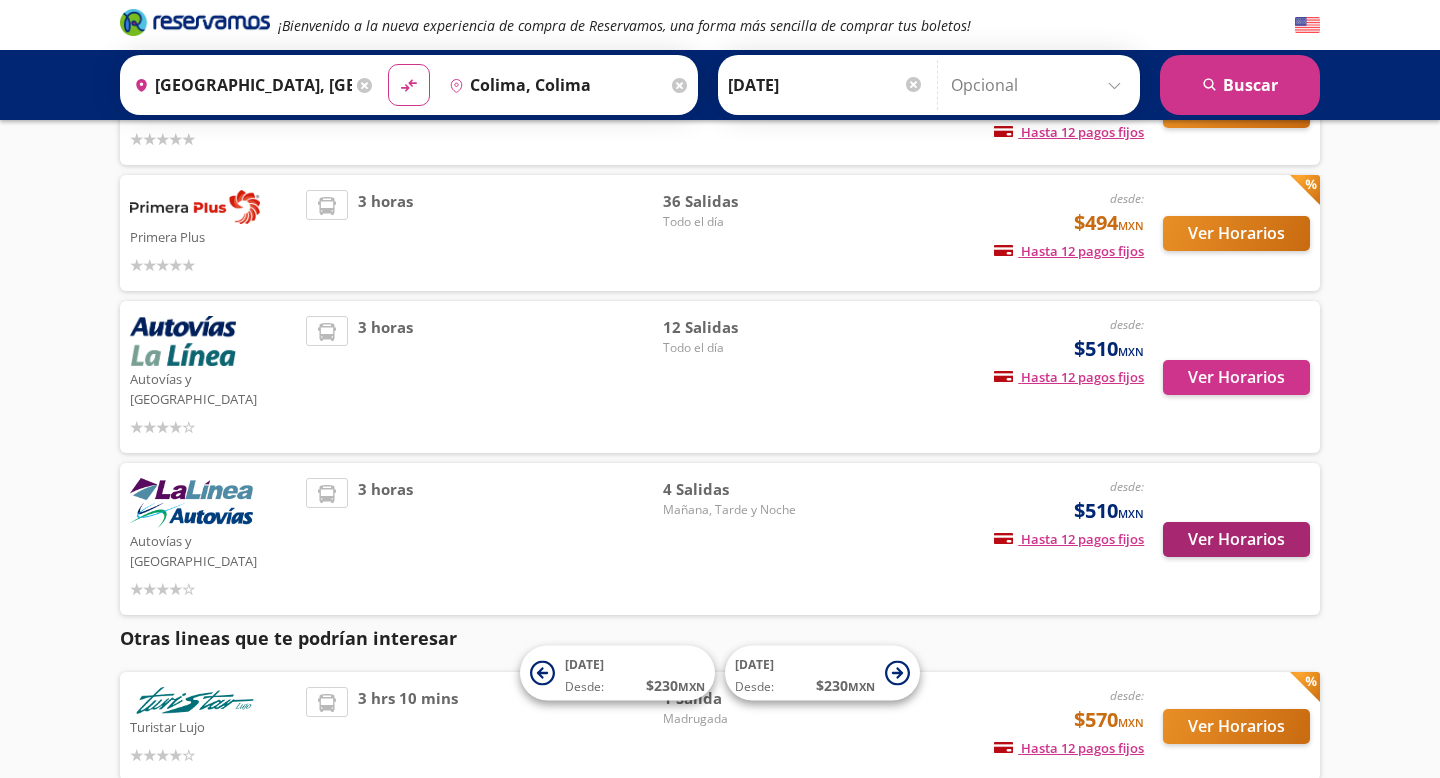 scroll, scrollTop: 0, scrollLeft: 0, axis: both 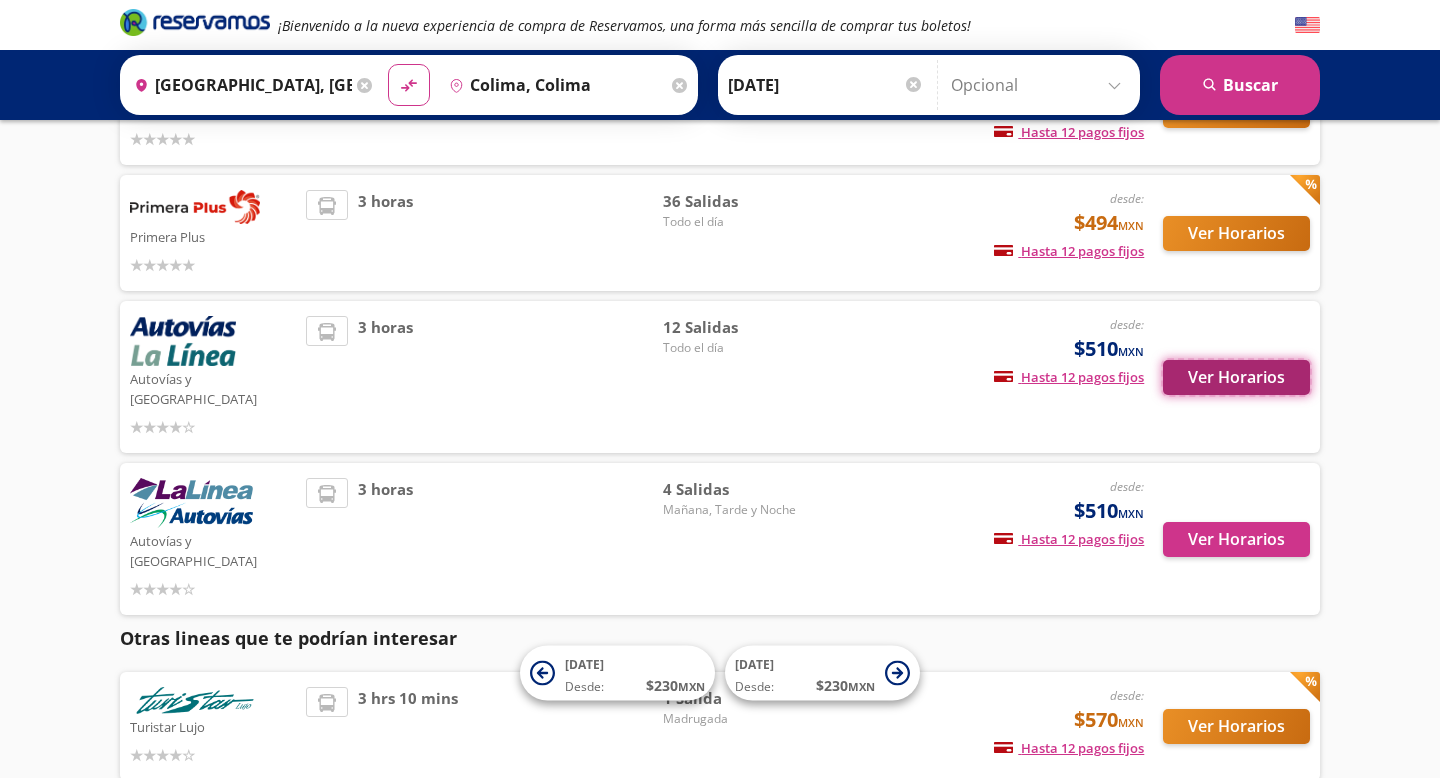 click on "Ver Horarios" at bounding box center [1236, 377] 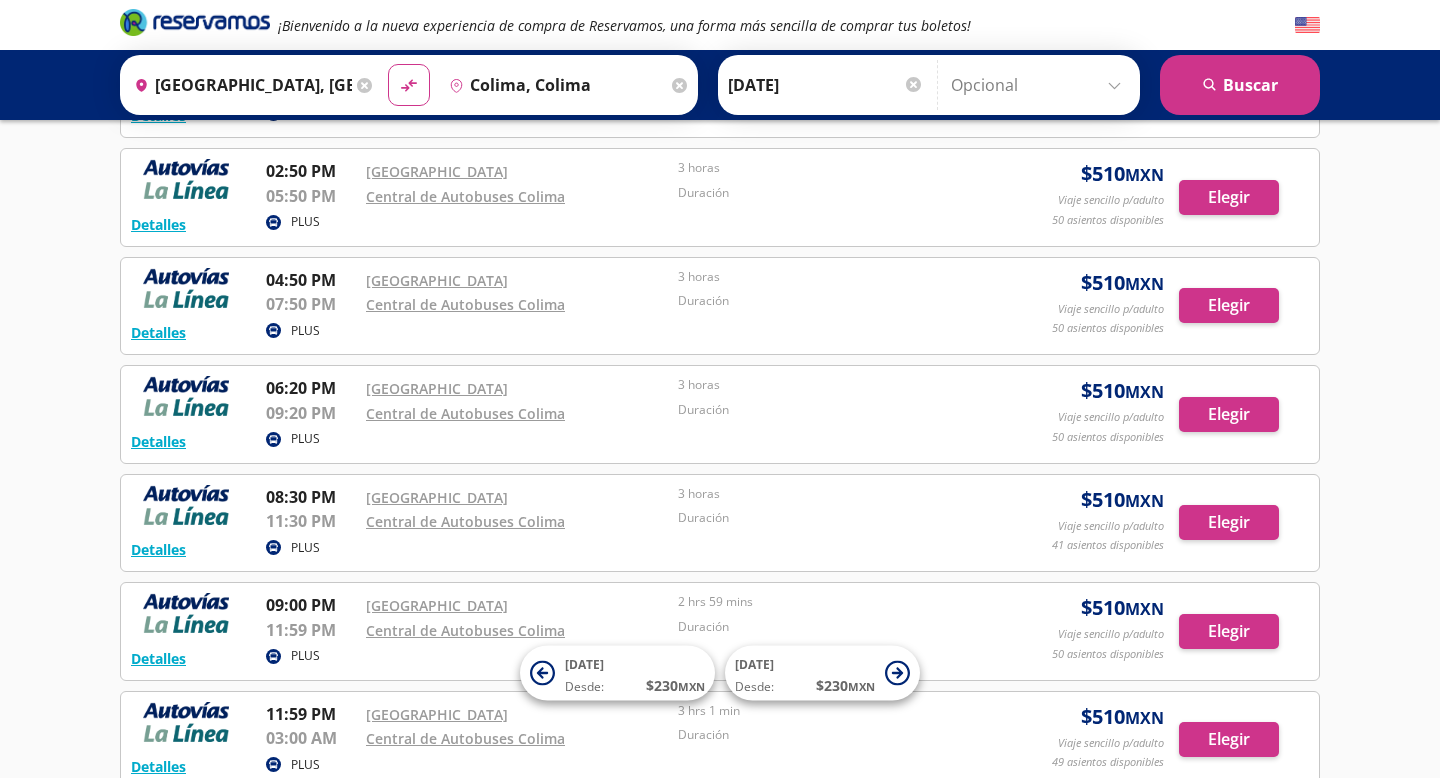 scroll, scrollTop: 734, scrollLeft: 0, axis: vertical 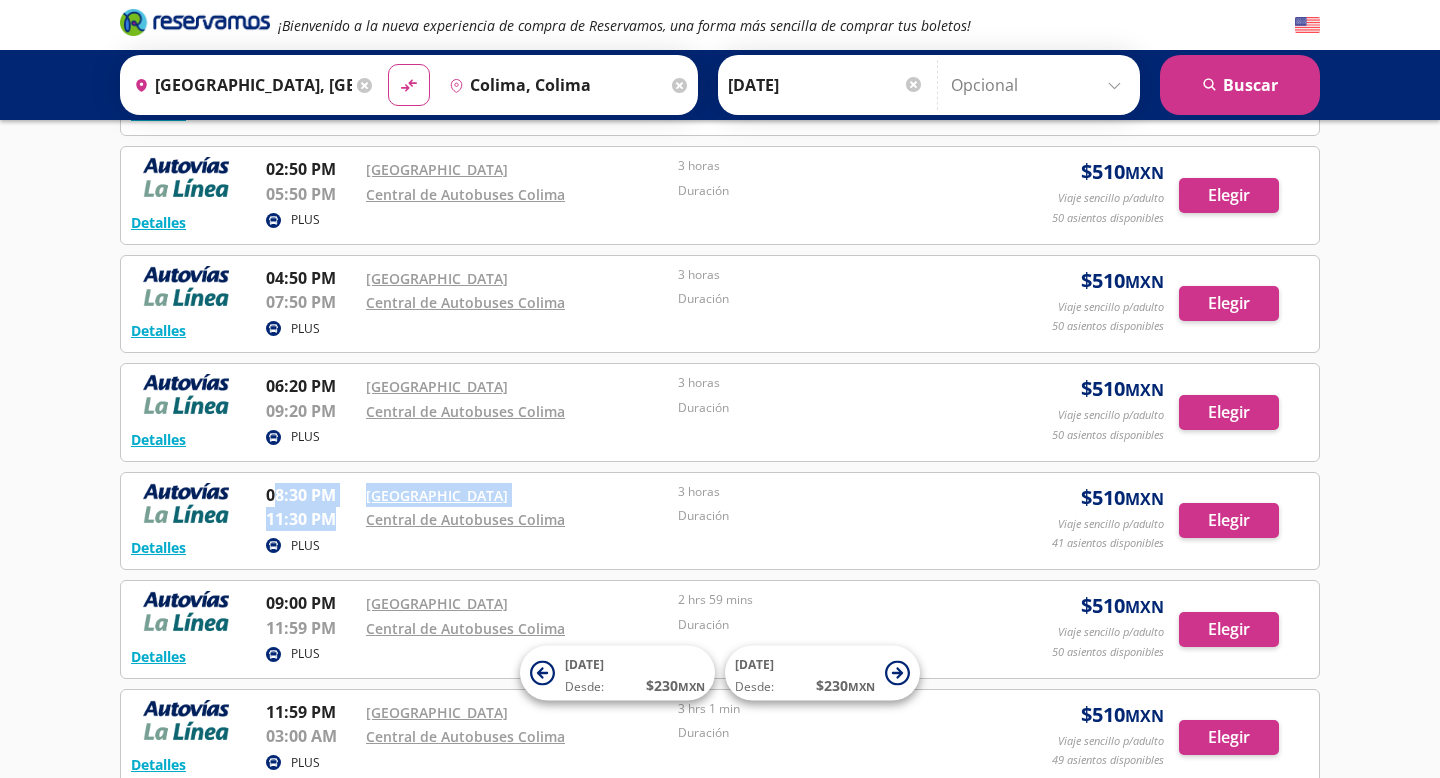 drag, startPoint x: 272, startPoint y: 496, endPoint x: 330, endPoint y: 523, distance: 63.97656 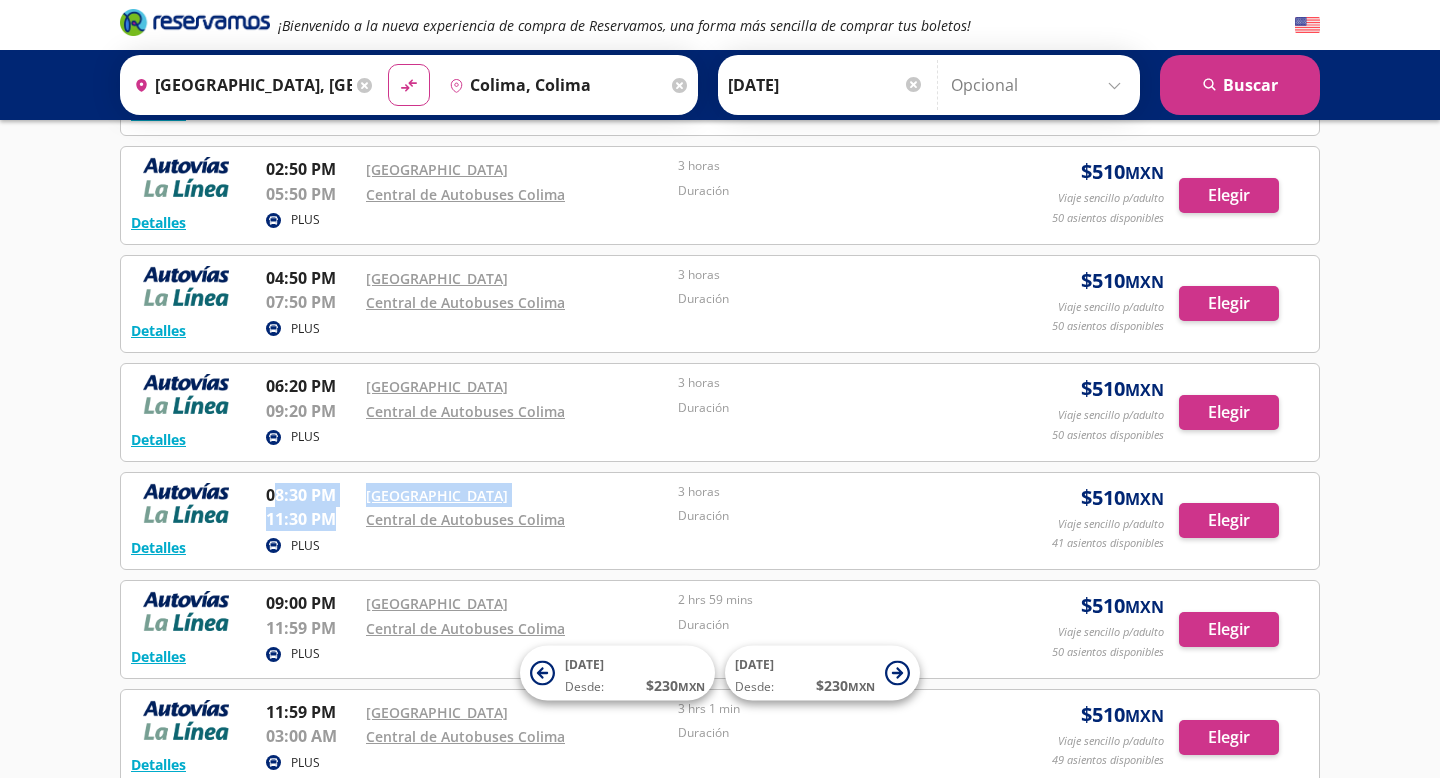click on "08:30 PM [GEOGRAPHIC_DATA] 11:30 PM Central de Autobuses Colima 3 horas Duración" at bounding box center [622, 508] 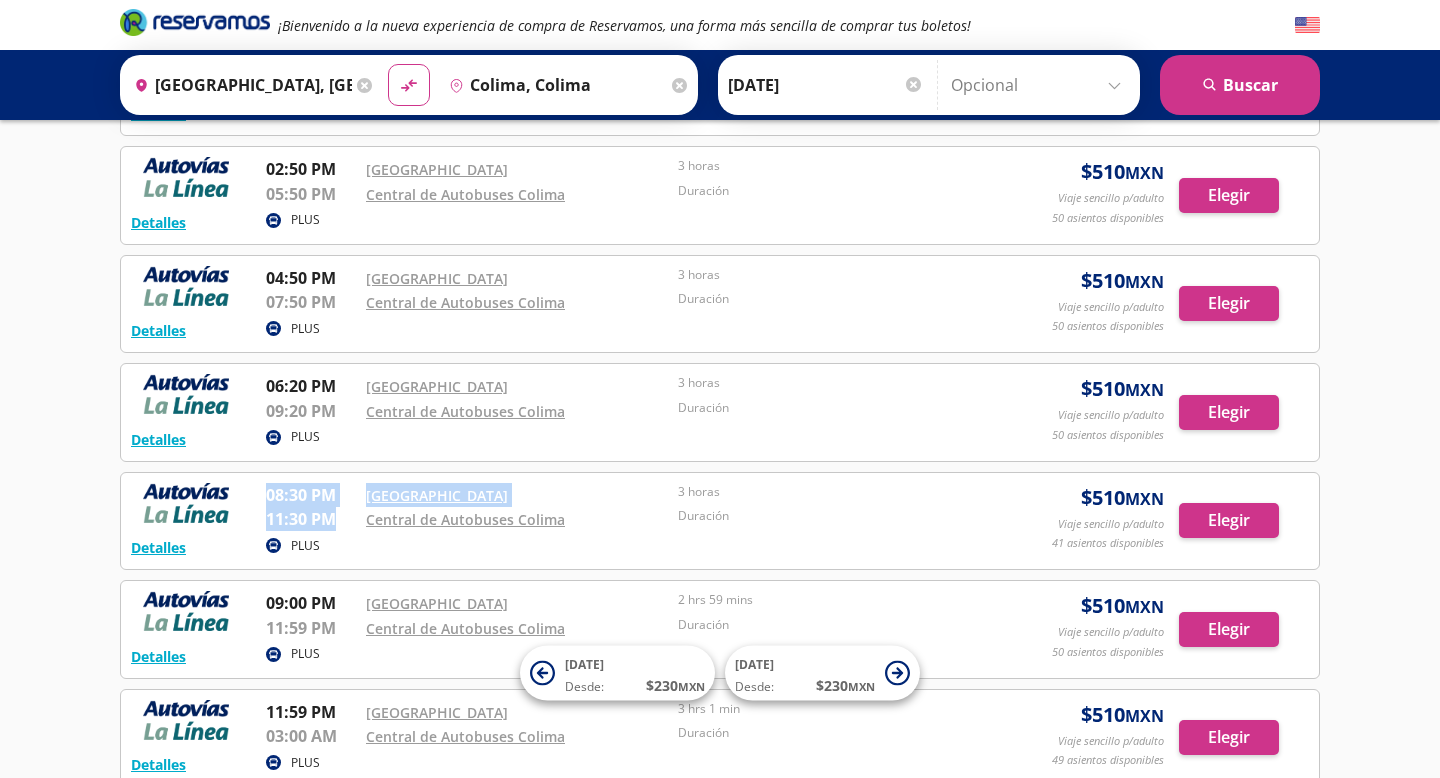 drag, startPoint x: 337, startPoint y: 519, endPoint x: 264, endPoint y: 493, distance: 77.491936 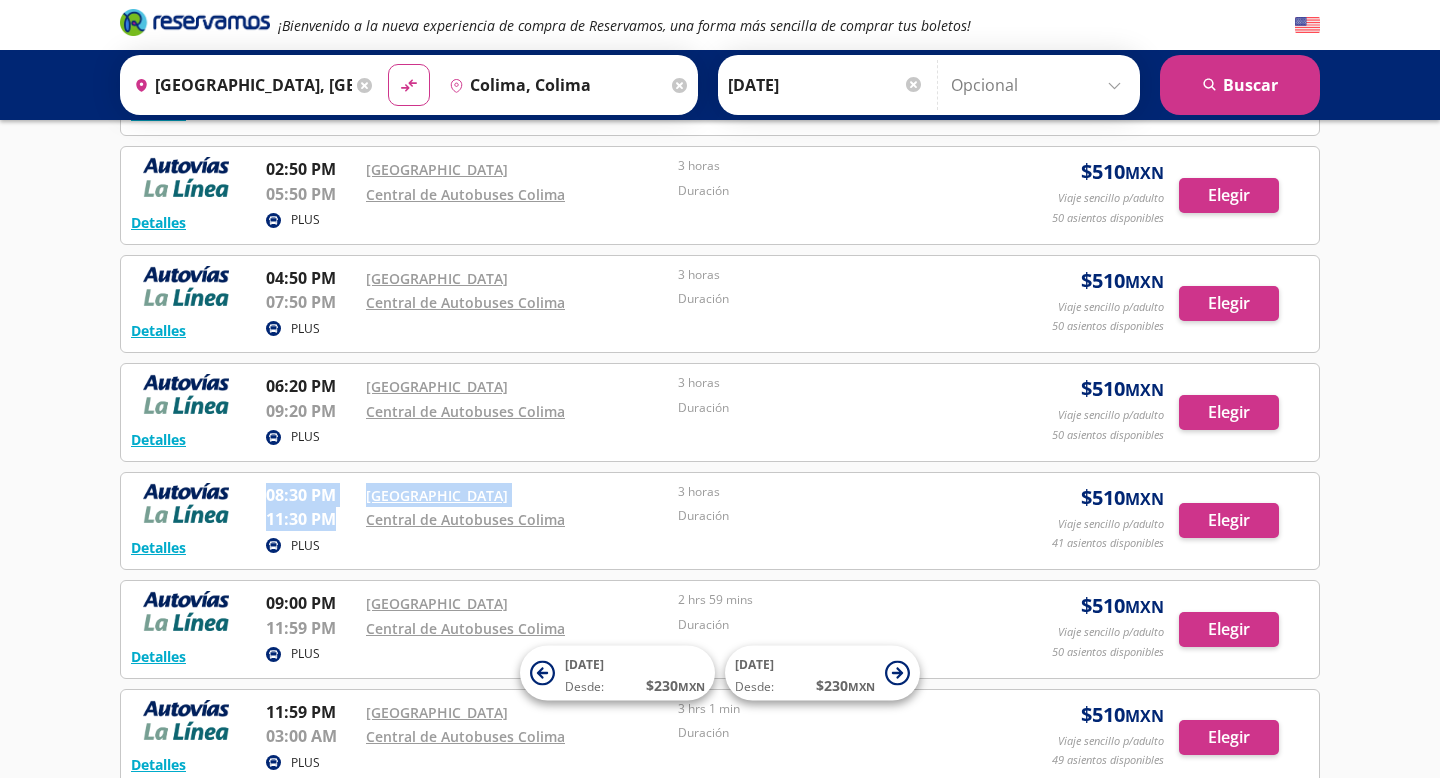 click on "Detalles PLUS 08:30 PM [GEOGRAPHIC_DATA] 11:30 PM Central de Autobuses Colima 3 horas Duración $ 510  MXN Viaje sencillo p/adulto 41 asientos disponibles Elegir 41 asientos disponibles Detalles Elegir" at bounding box center (720, 521) 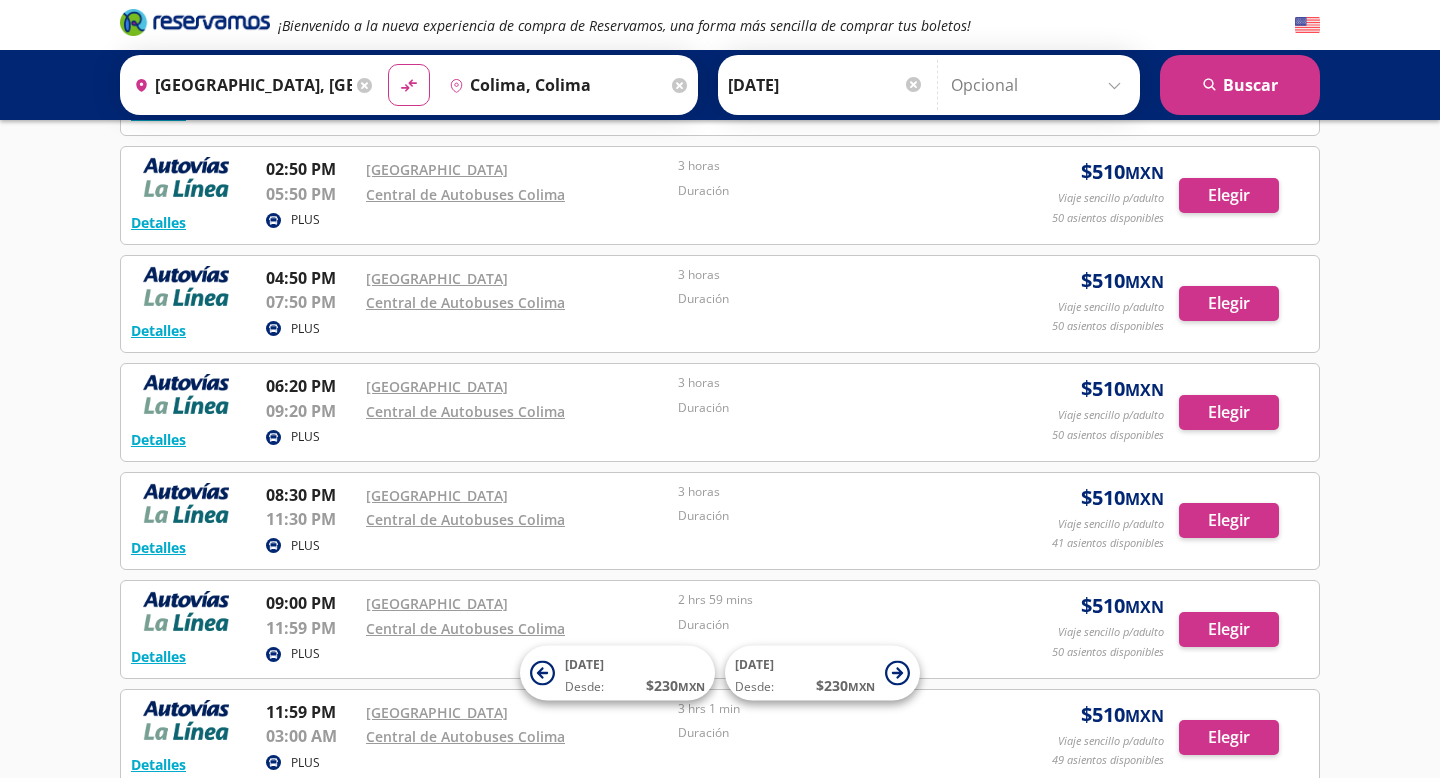 click on "Detalles PLUS 08:30 PM [GEOGRAPHIC_DATA] 11:30 PM Central de Autobuses Colima 3 horas Duración $ 510  MXN Viaje sencillo p/adulto 41 asientos disponibles Elegir 41 asientos disponibles Detalles Elegir" at bounding box center (720, 521) 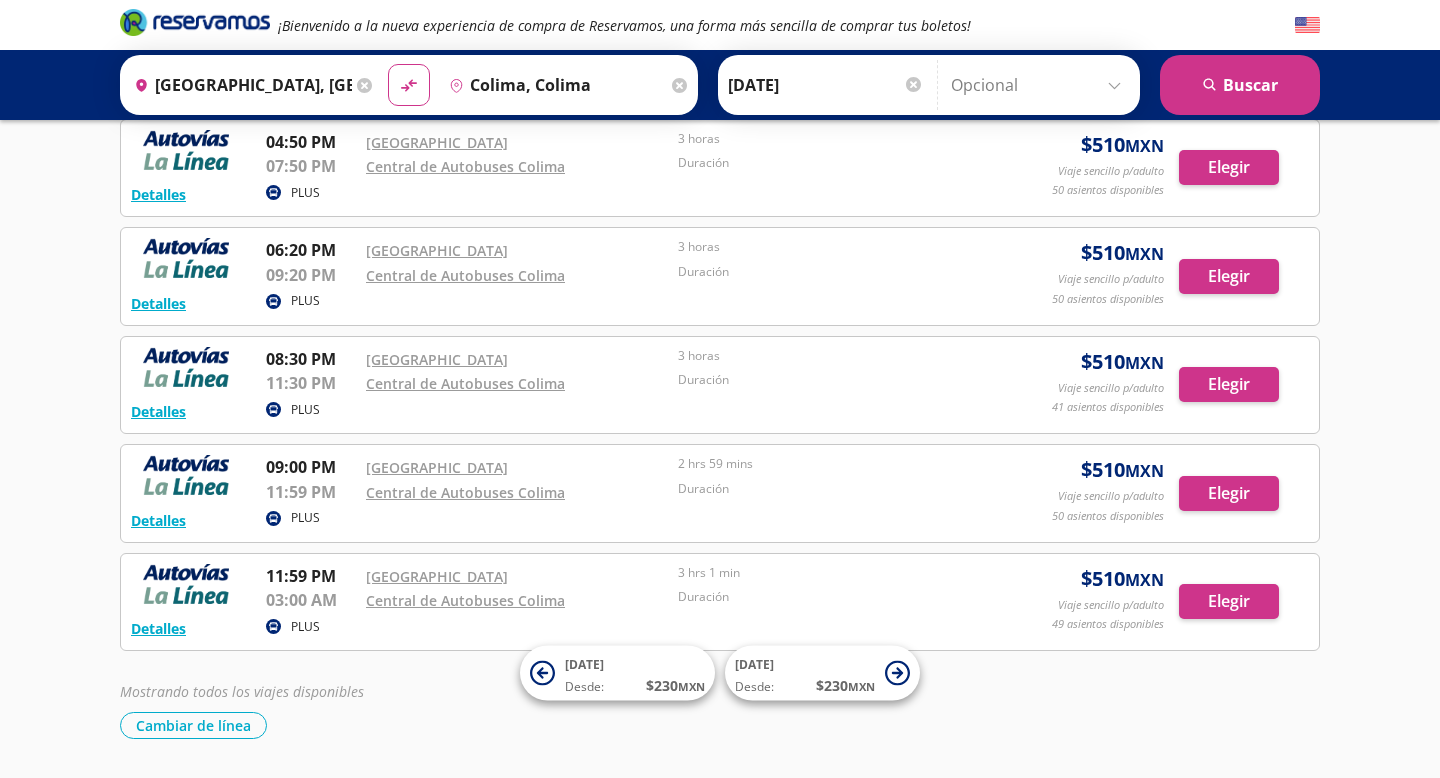 scroll, scrollTop: 916, scrollLeft: 0, axis: vertical 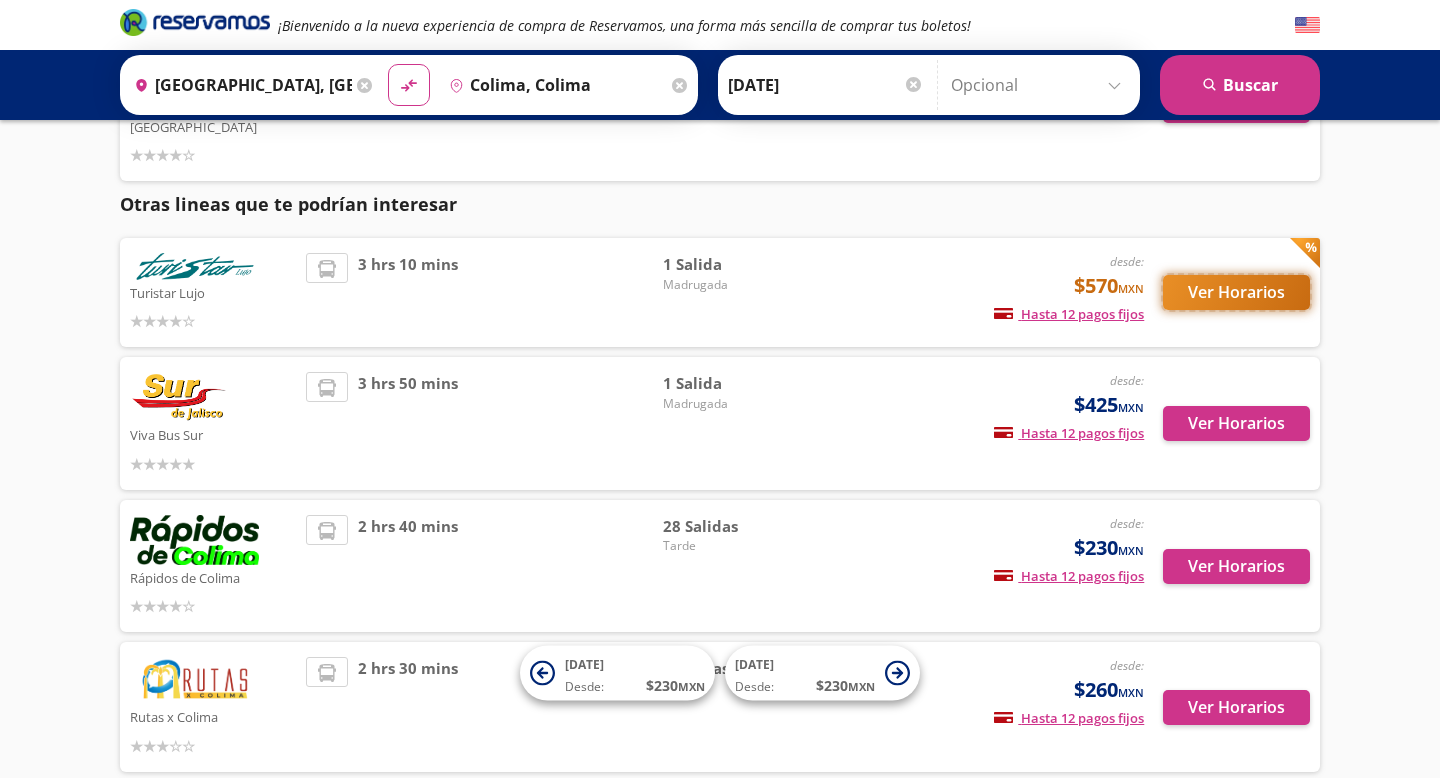 click on "Ver Horarios" at bounding box center [1236, 292] 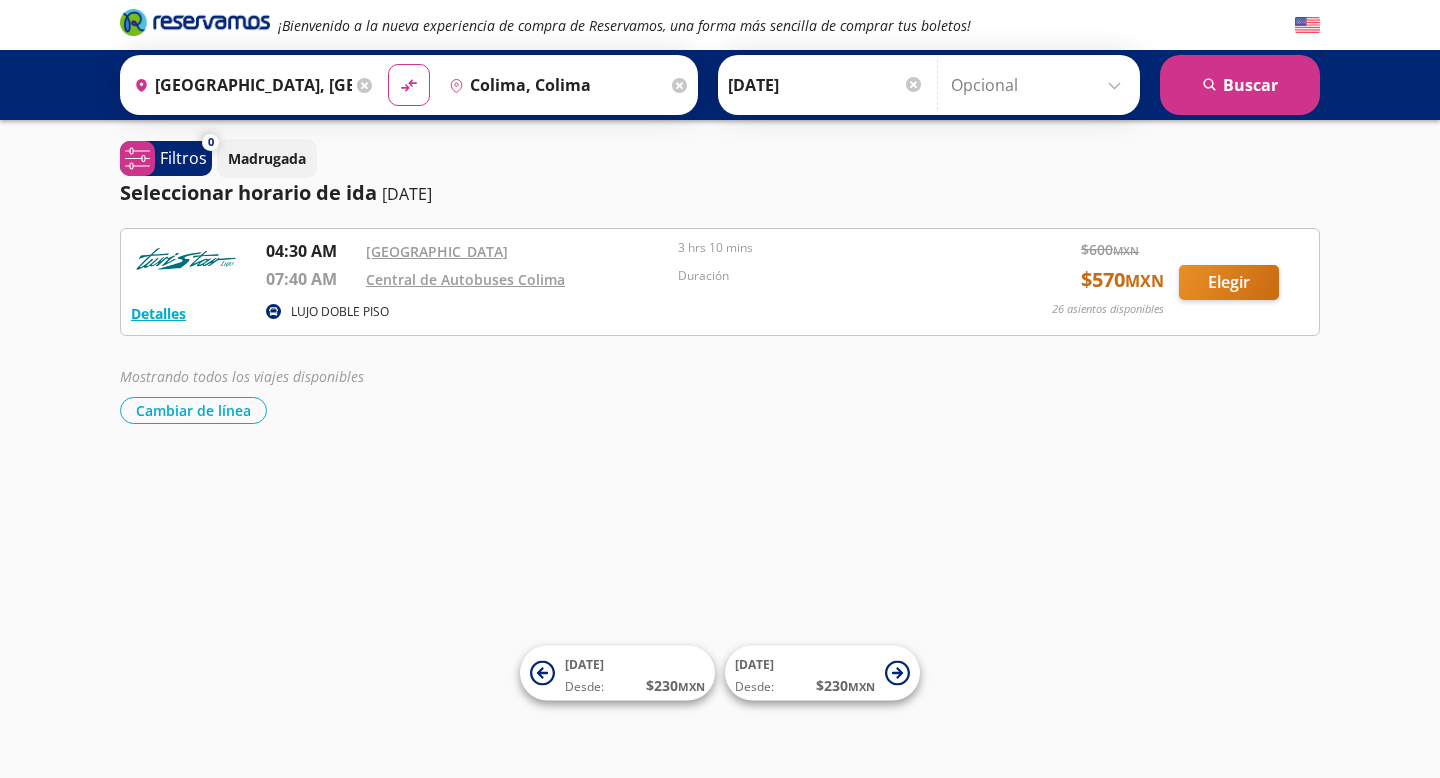 scroll, scrollTop: 0, scrollLeft: 0, axis: both 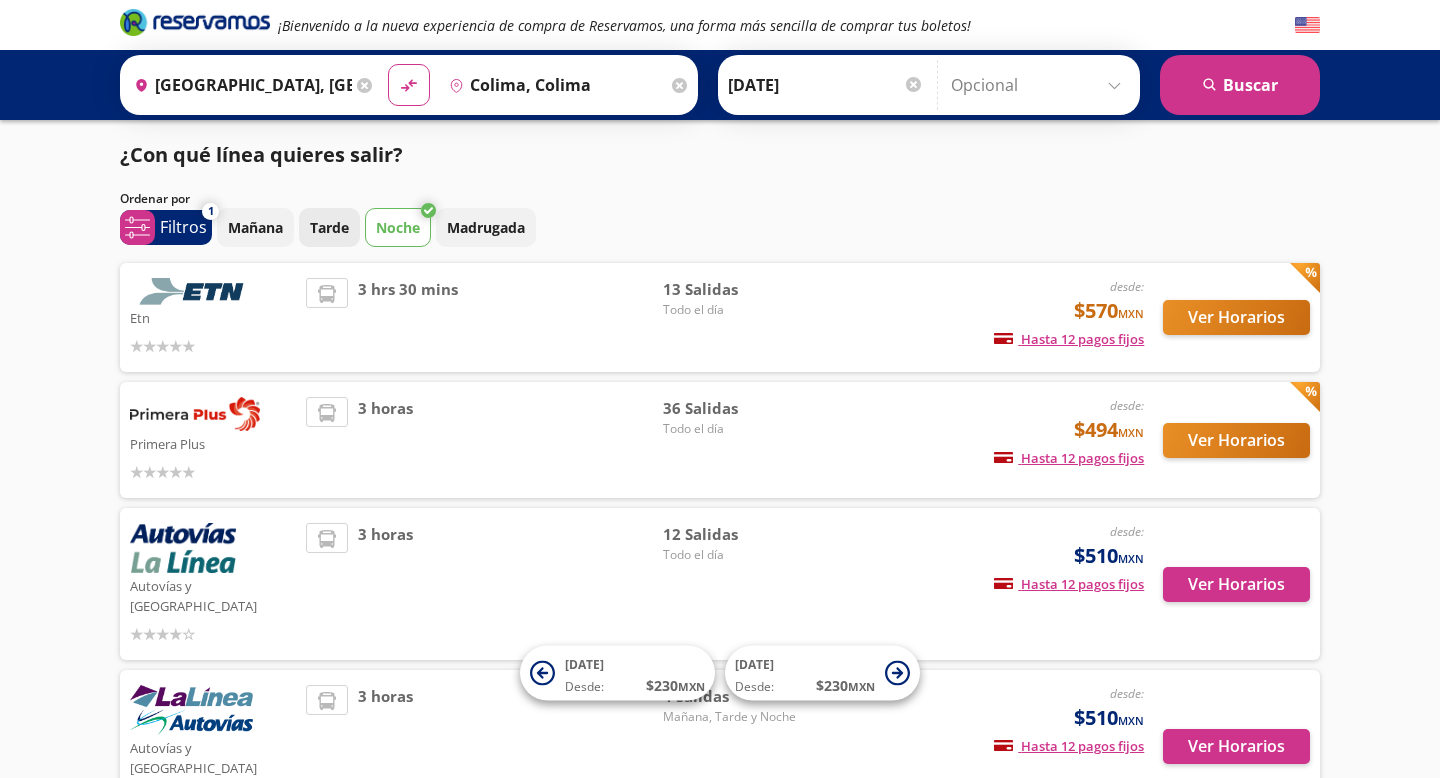 click on "Tarde" at bounding box center (329, 227) 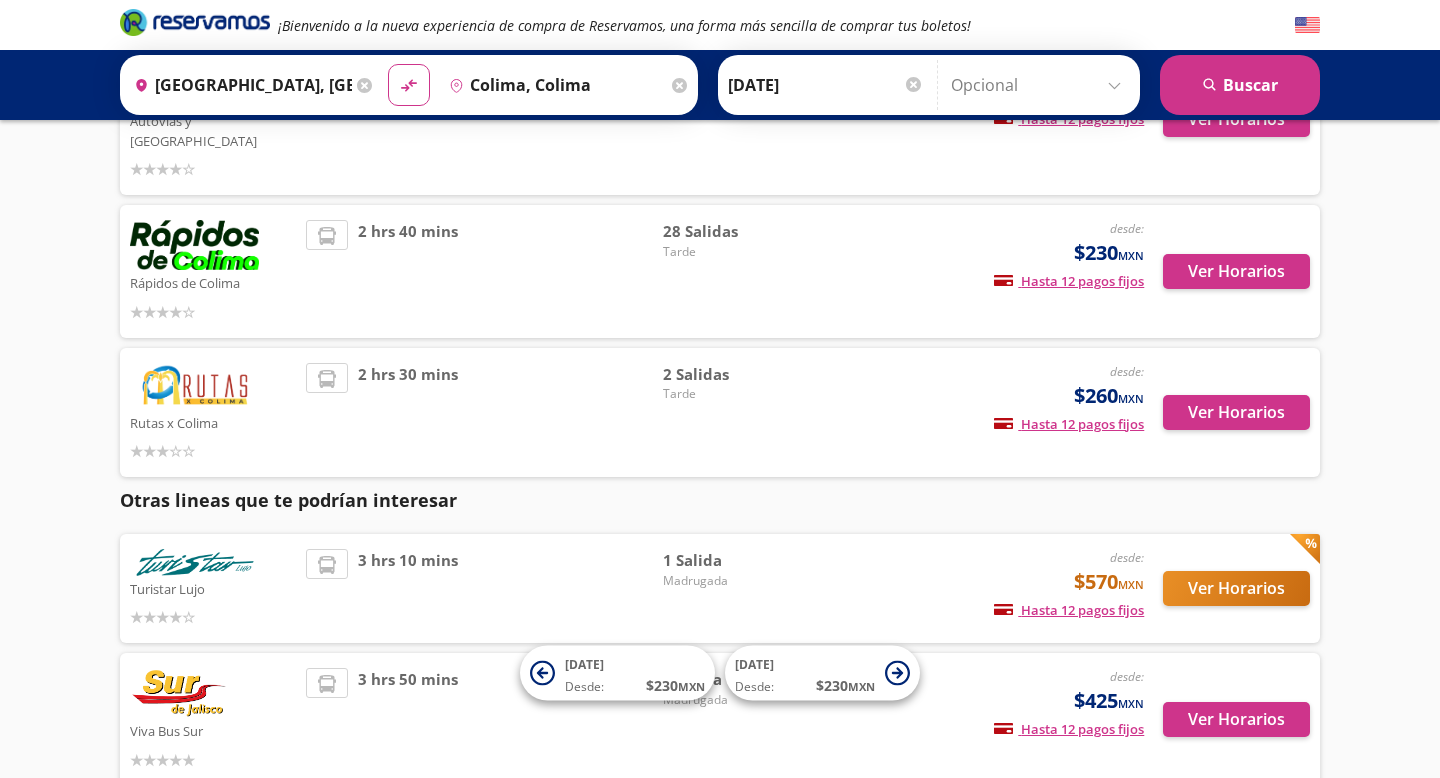 scroll, scrollTop: 609, scrollLeft: 0, axis: vertical 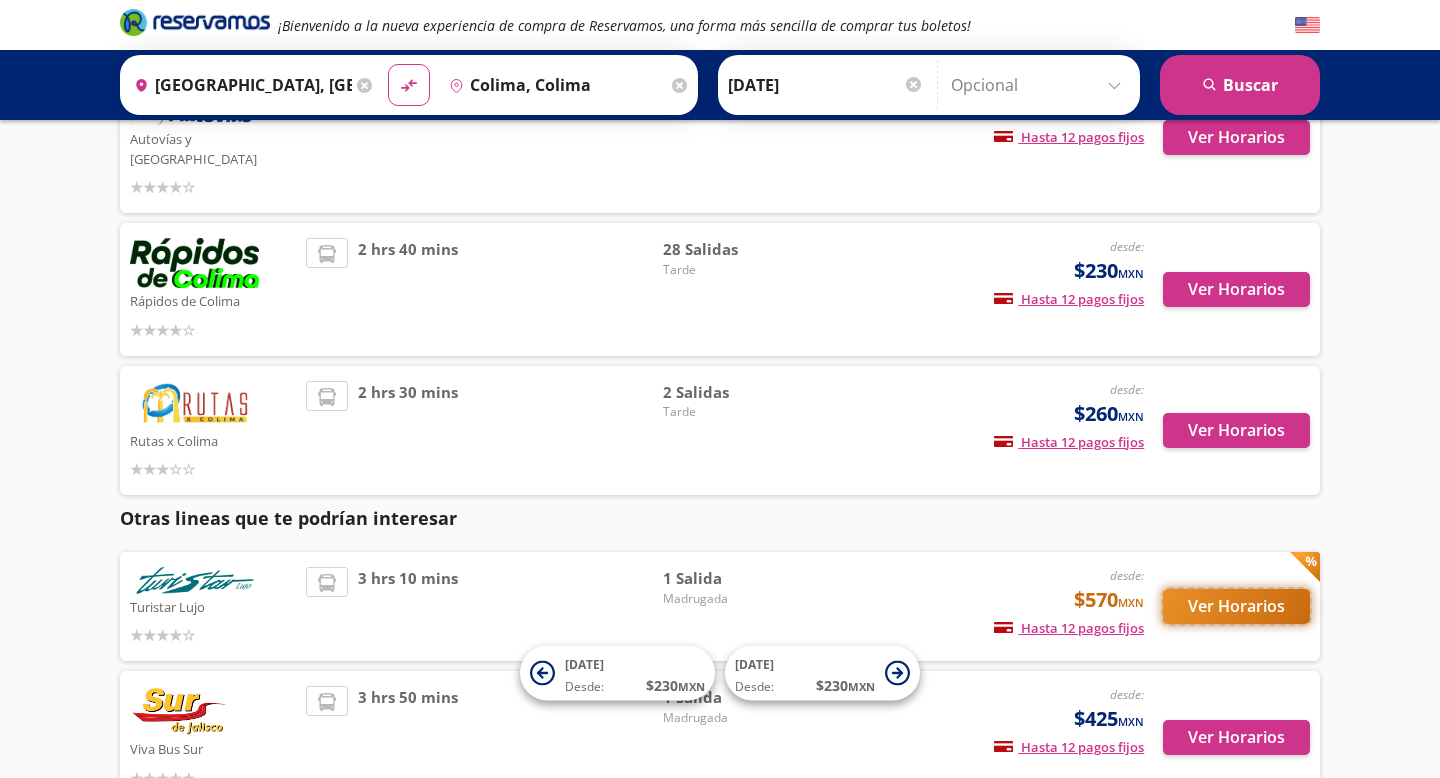 click on "Ver Horarios" at bounding box center (1236, 606) 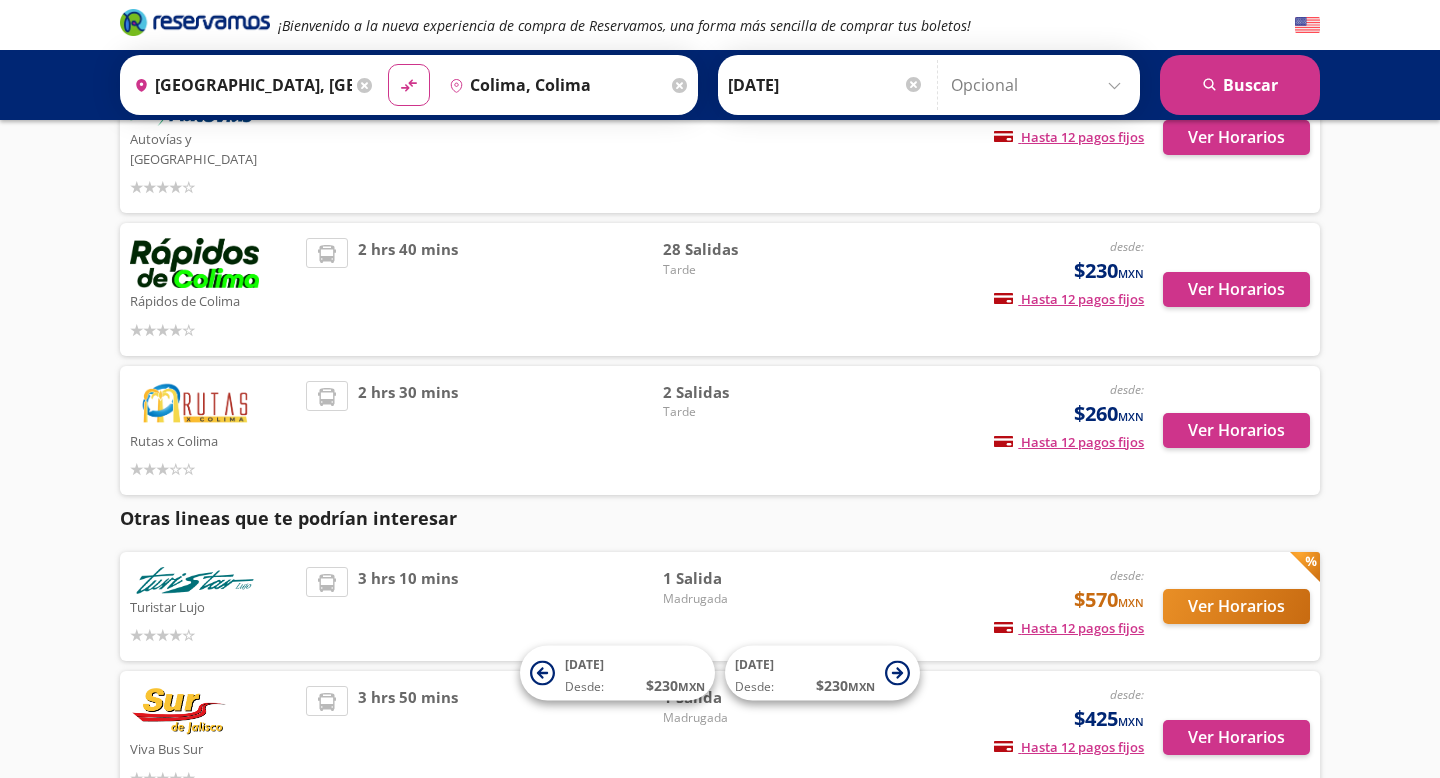 scroll, scrollTop: 0, scrollLeft: 0, axis: both 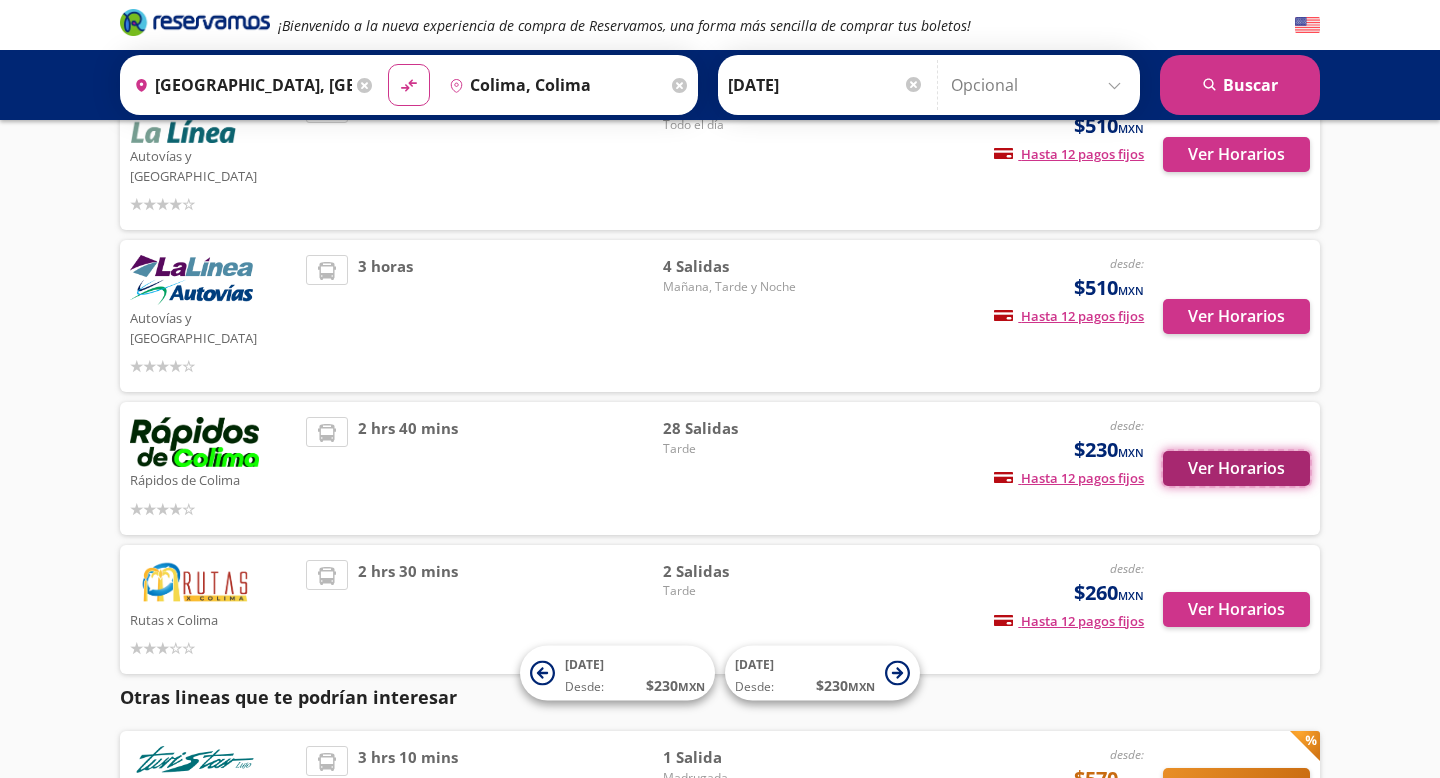 click on "Ver Horarios" at bounding box center [1236, 468] 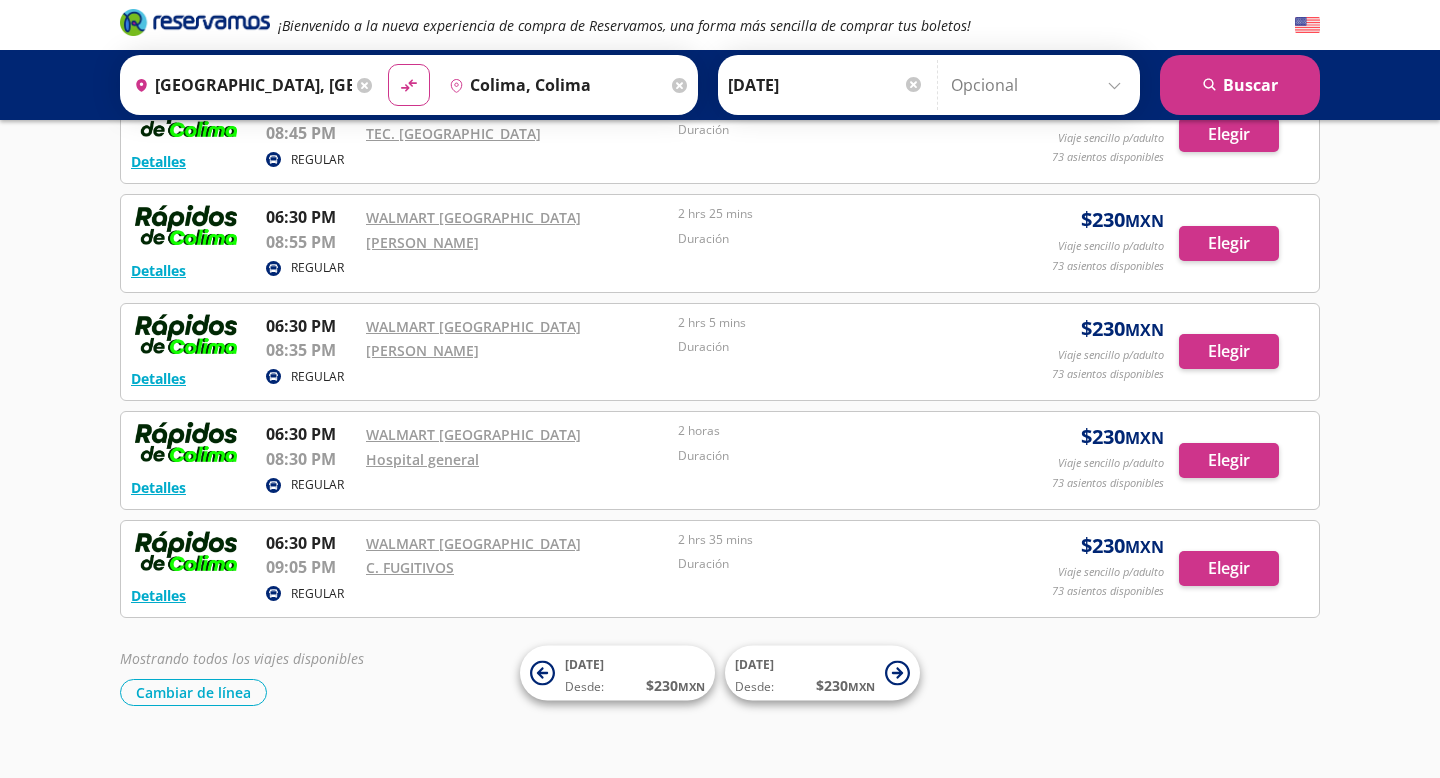 scroll, scrollTop: 2645, scrollLeft: 0, axis: vertical 